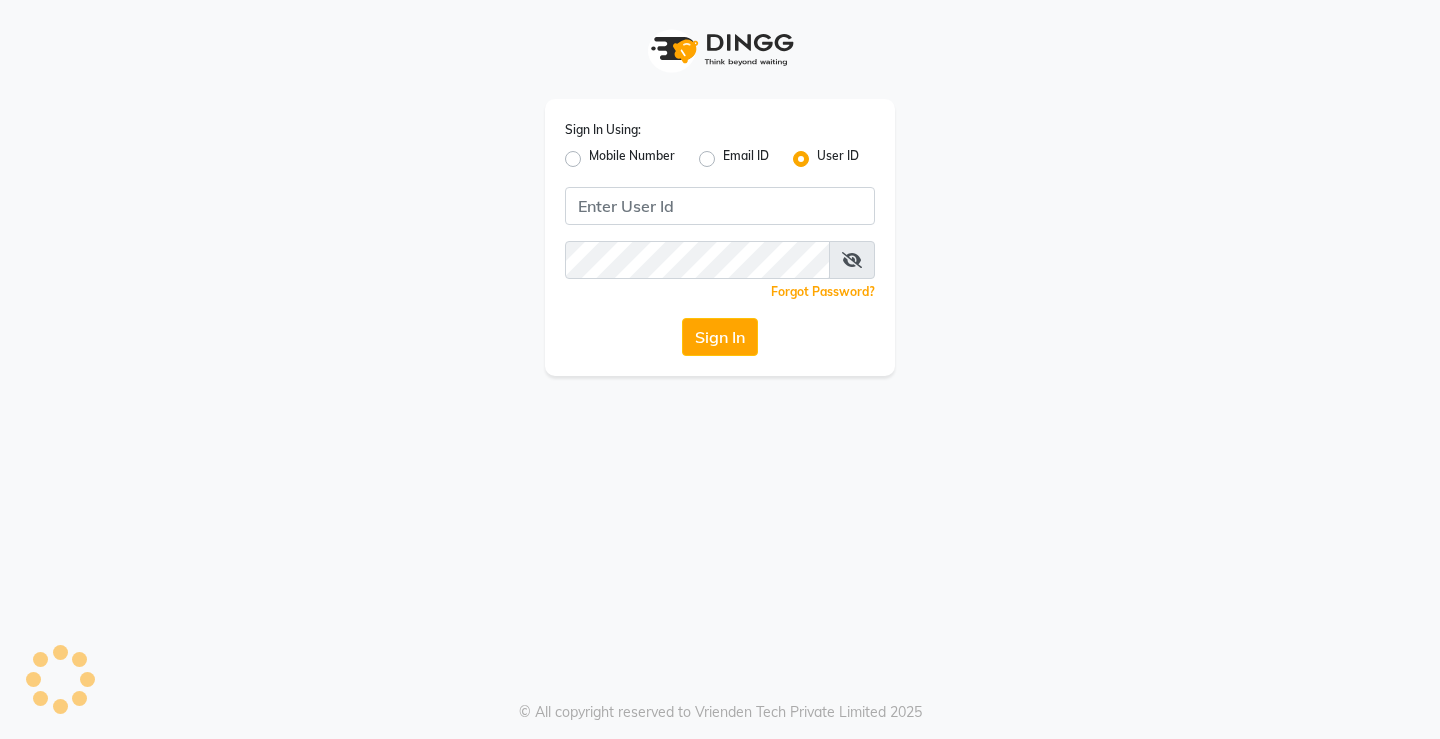 scroll, scrollTop: 0, scrollLeft: 0, axis: both 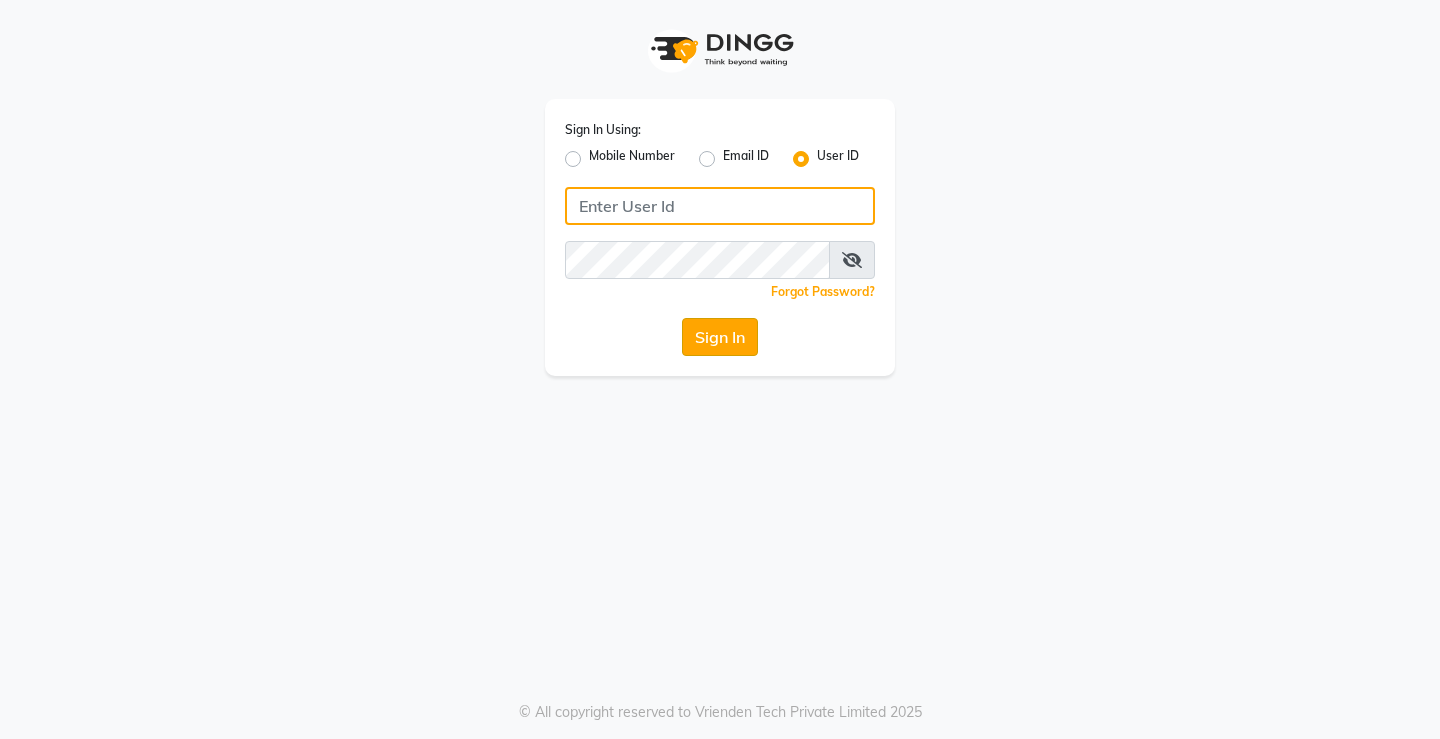 type on "Naren@123" 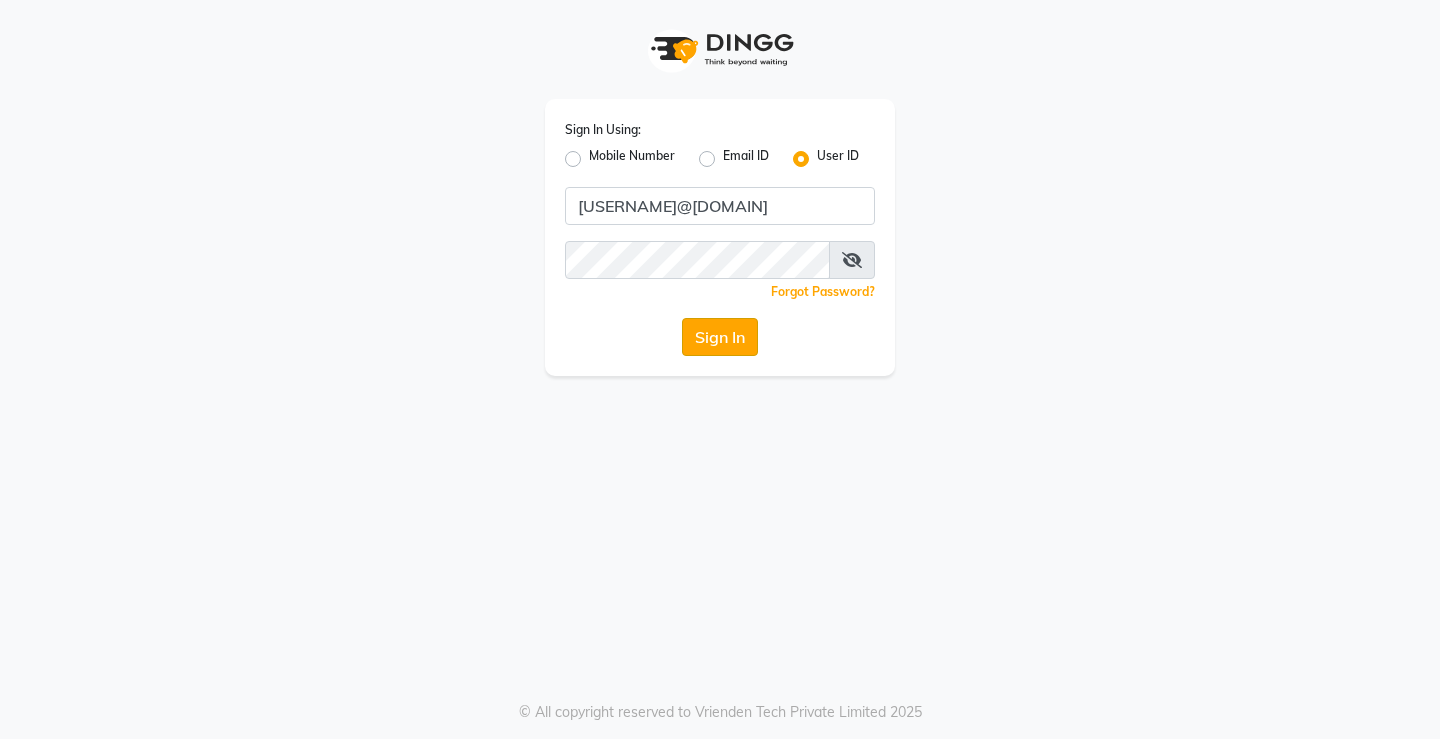 click on "Sign In" 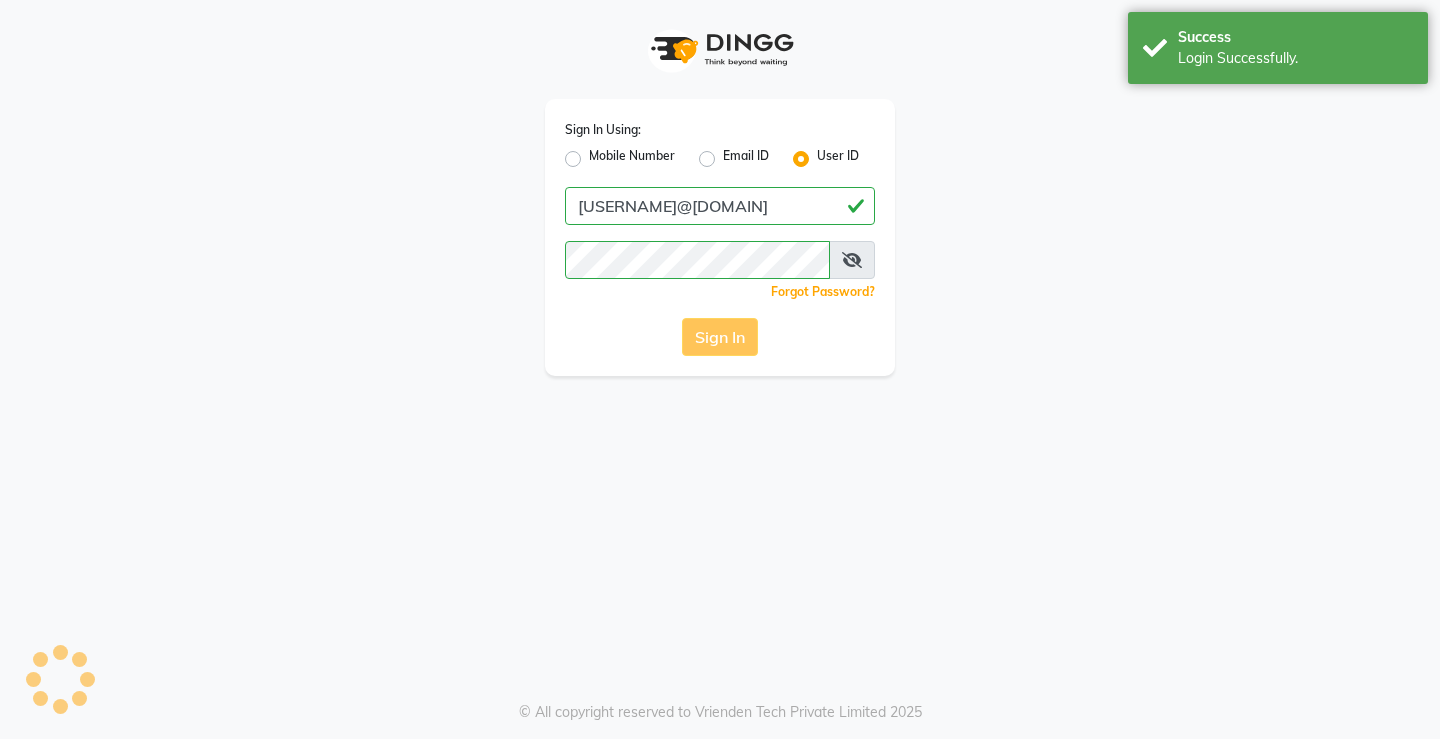 click on "Sign In" 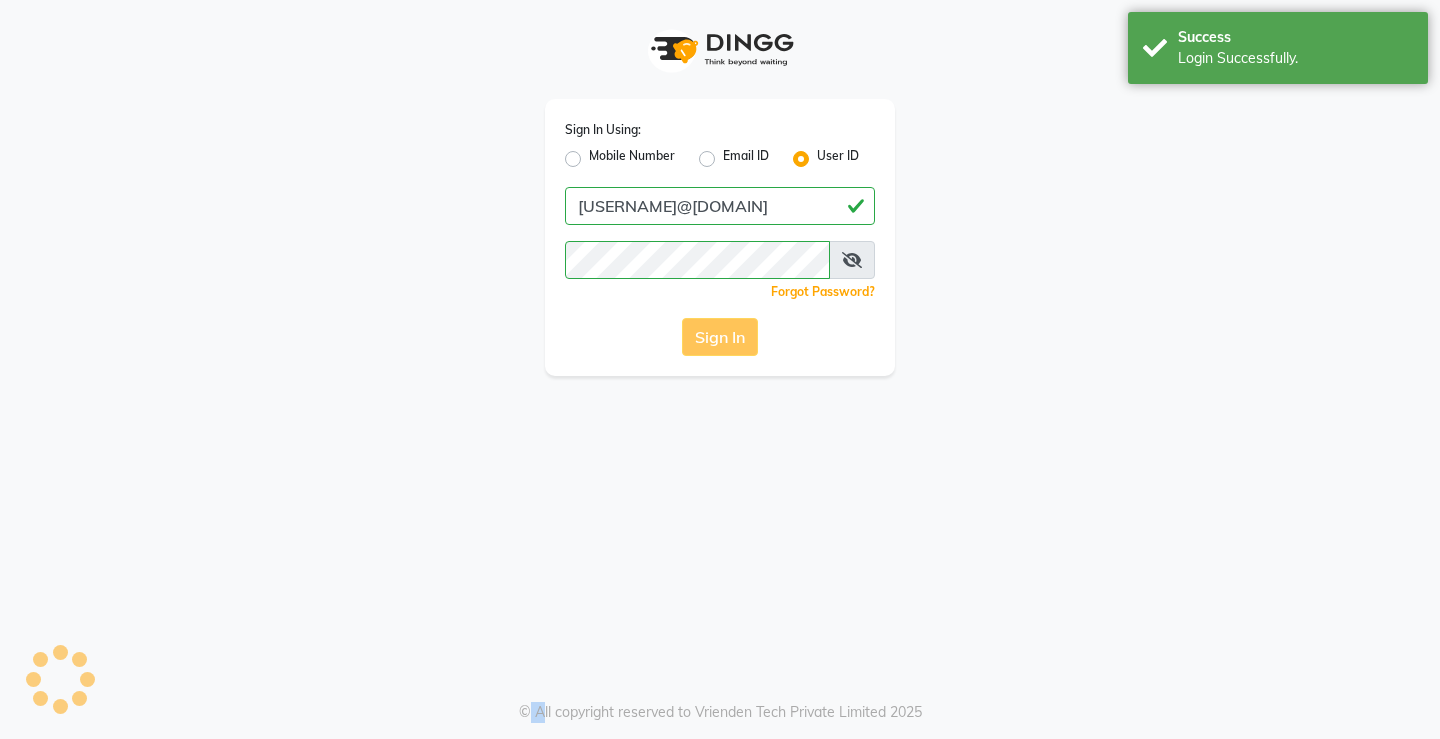 click on "Sign In" 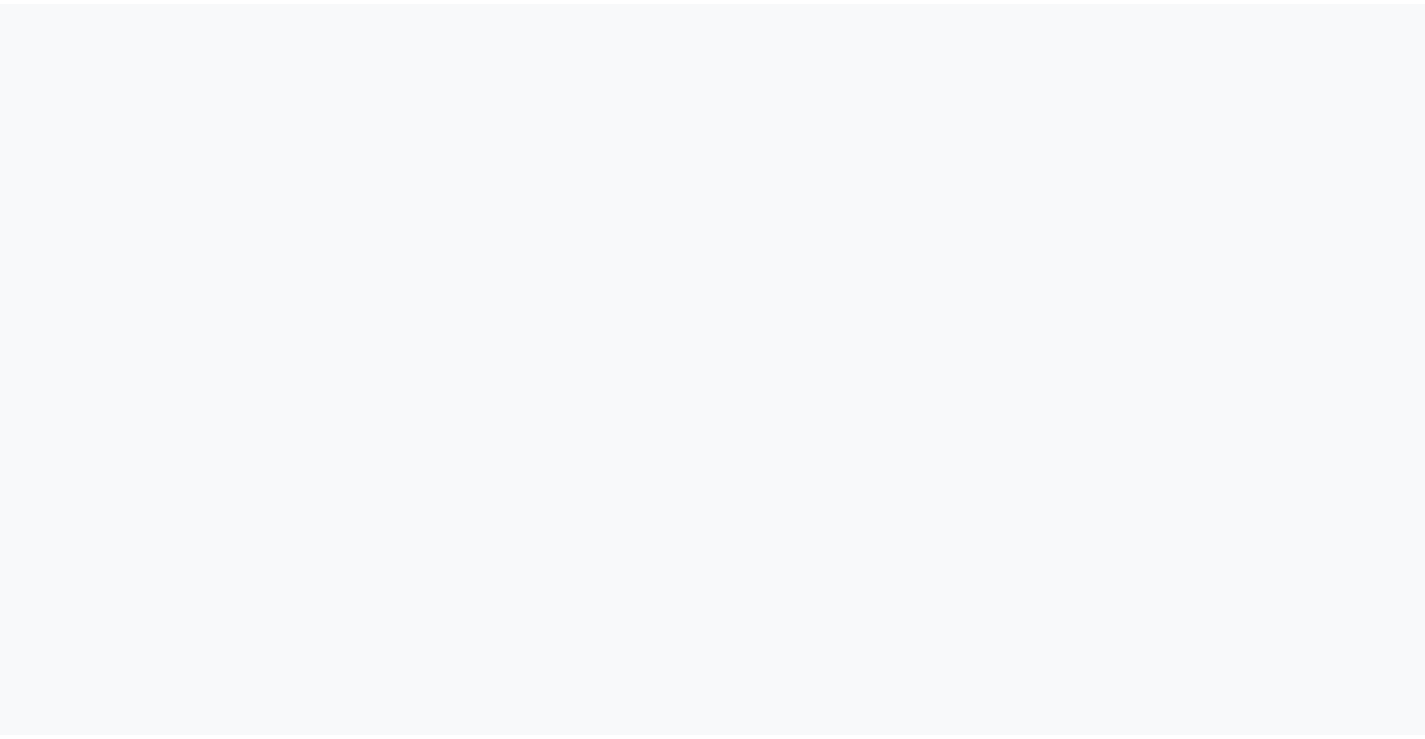 scroll, scrollTop: 0, scrollLeft: 0, axis: both 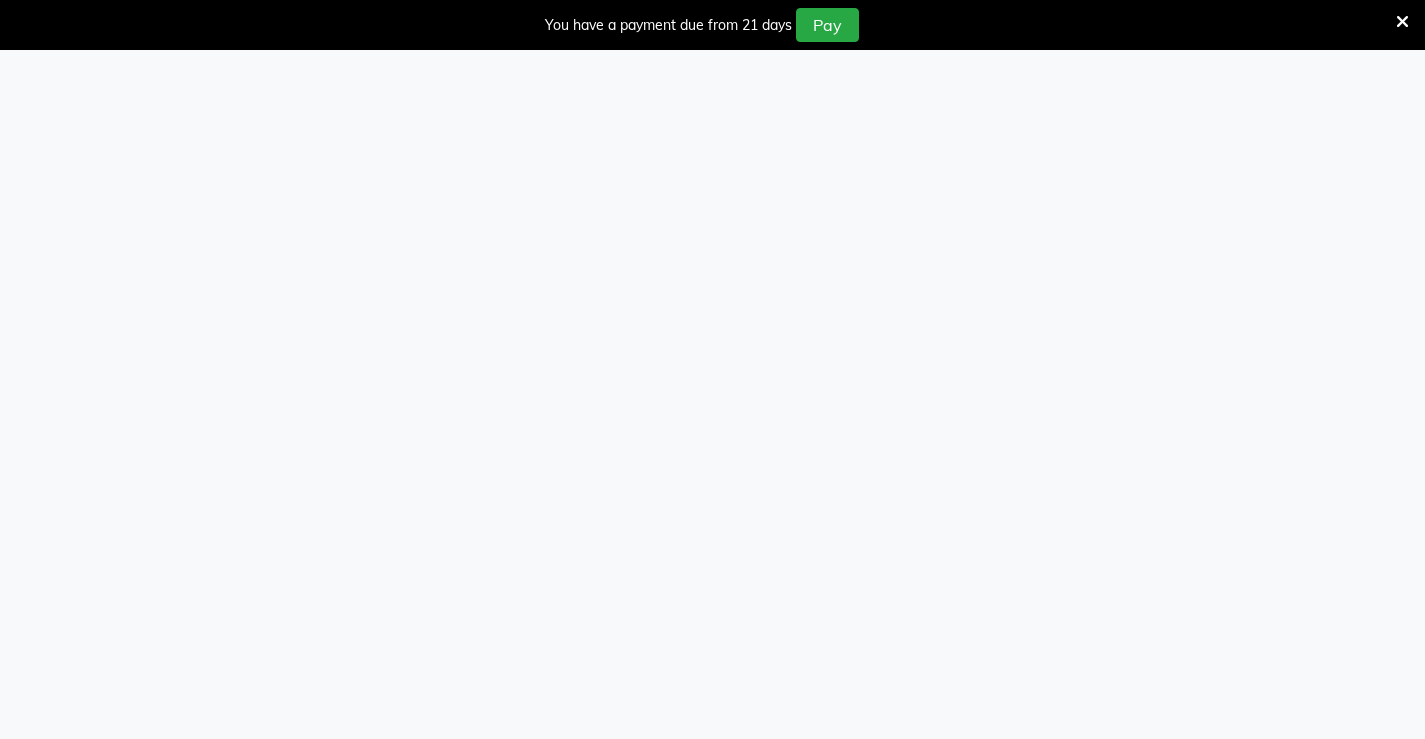 select on "service" 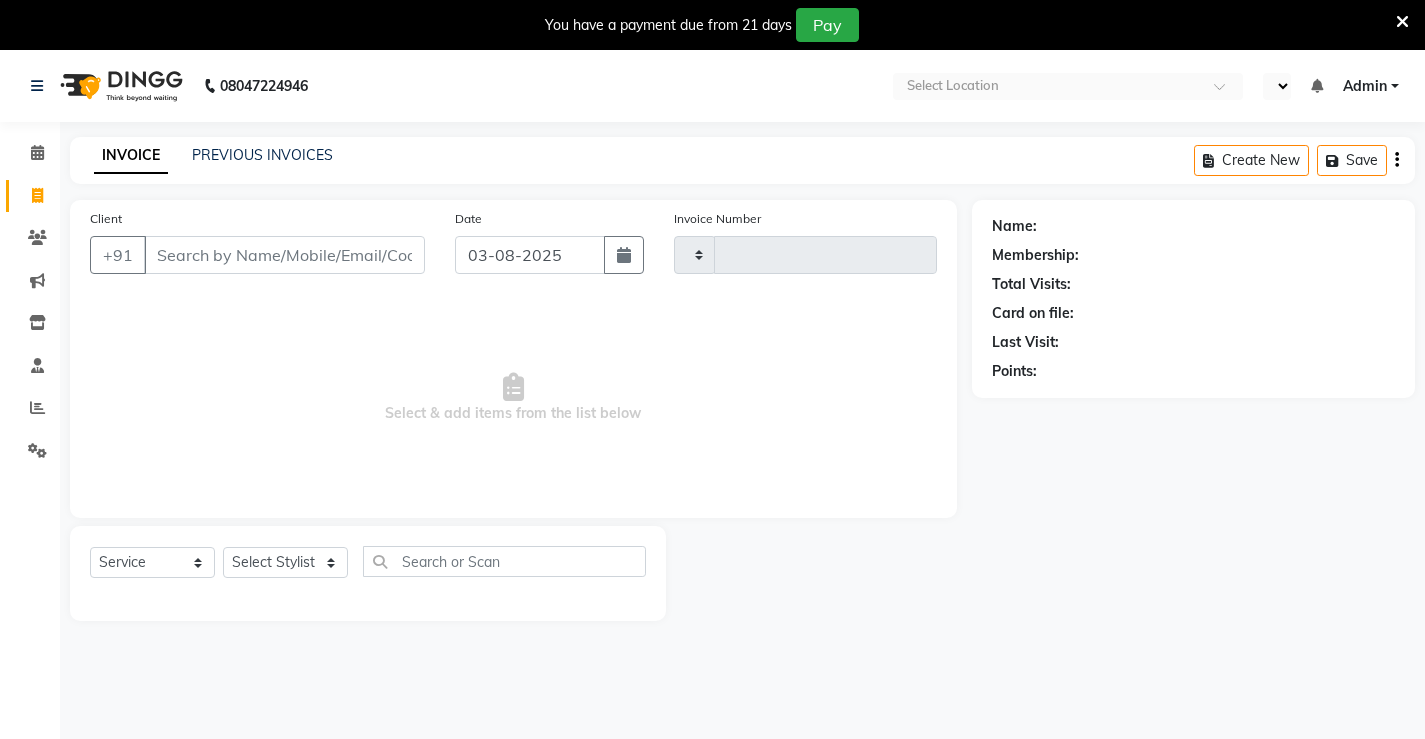 select on "en" 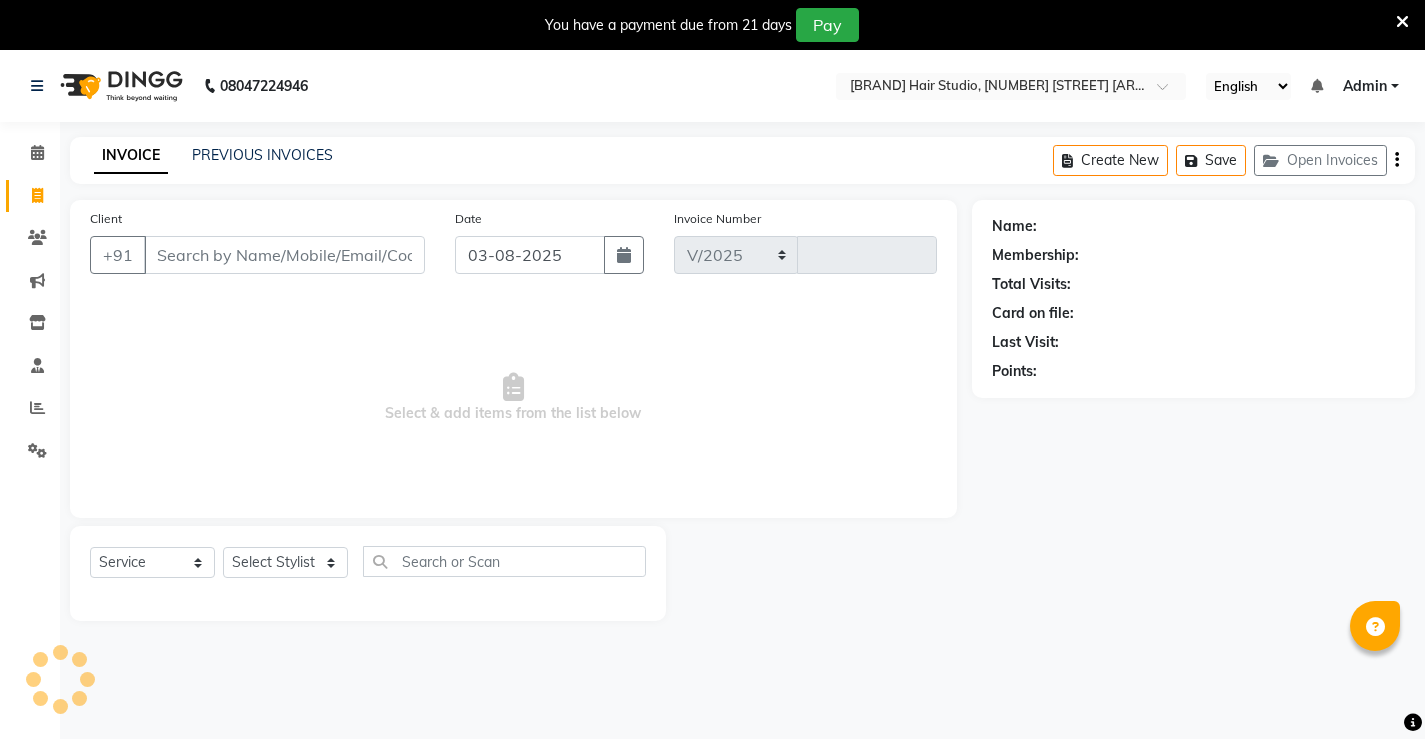 select on "7705" 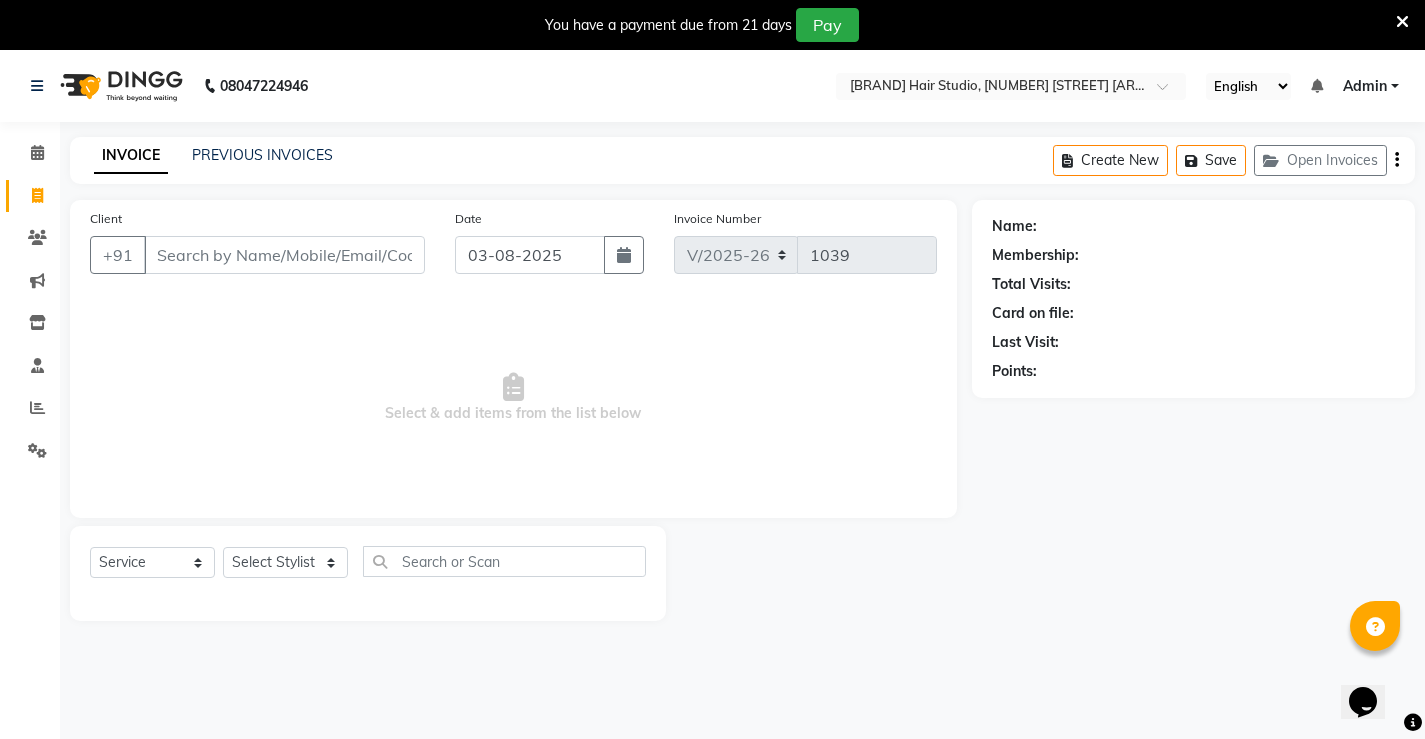 scroll, scrollTop: 0, scrollLeft: 0, axis: both 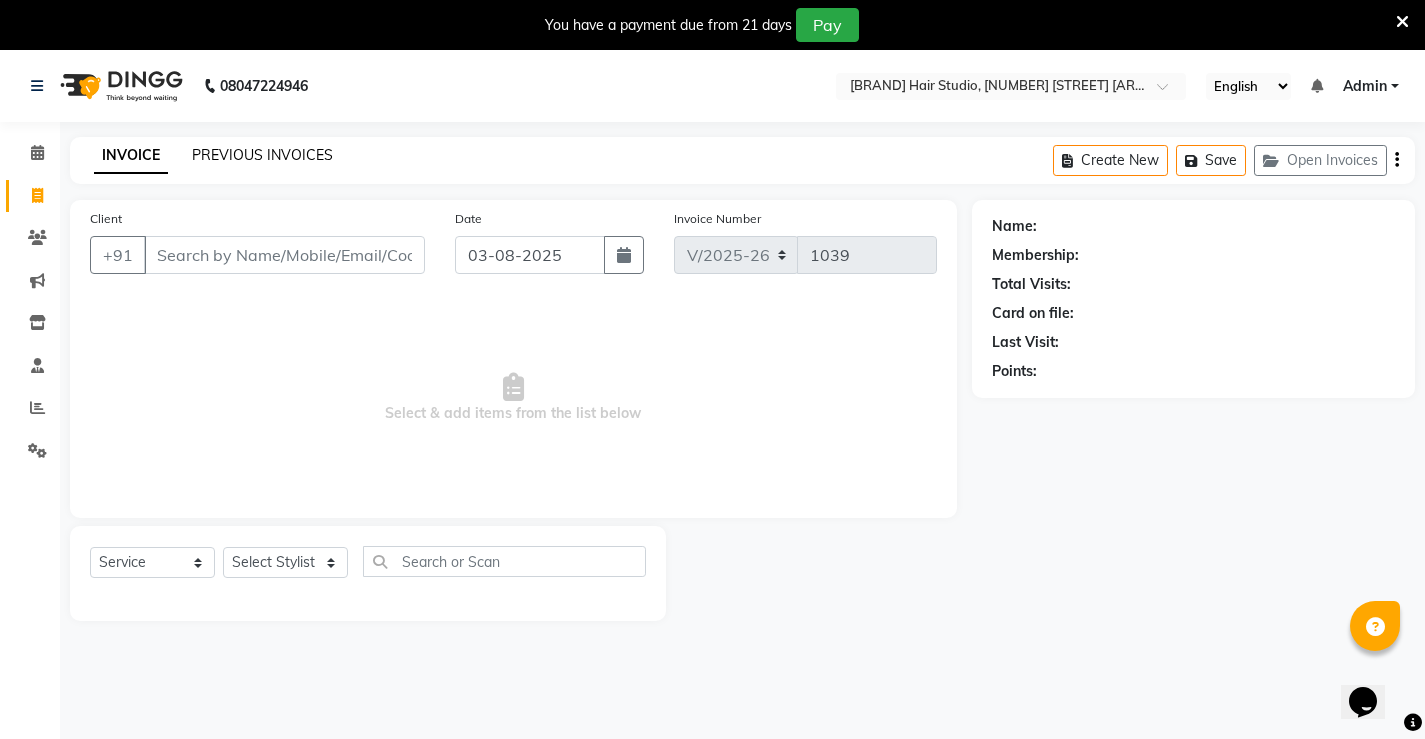 click on "PREVIOUS INVOICES" 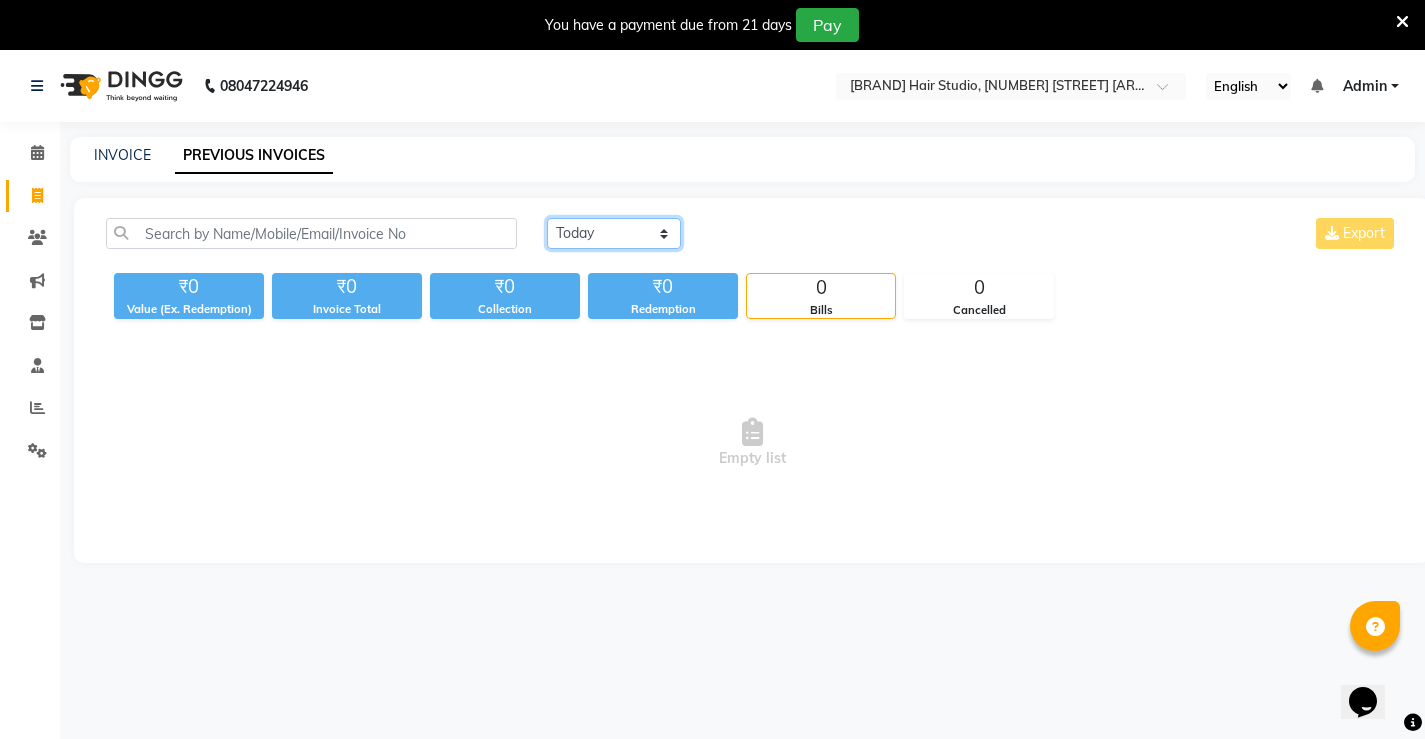 click on "Today Yesterday Custom Range" 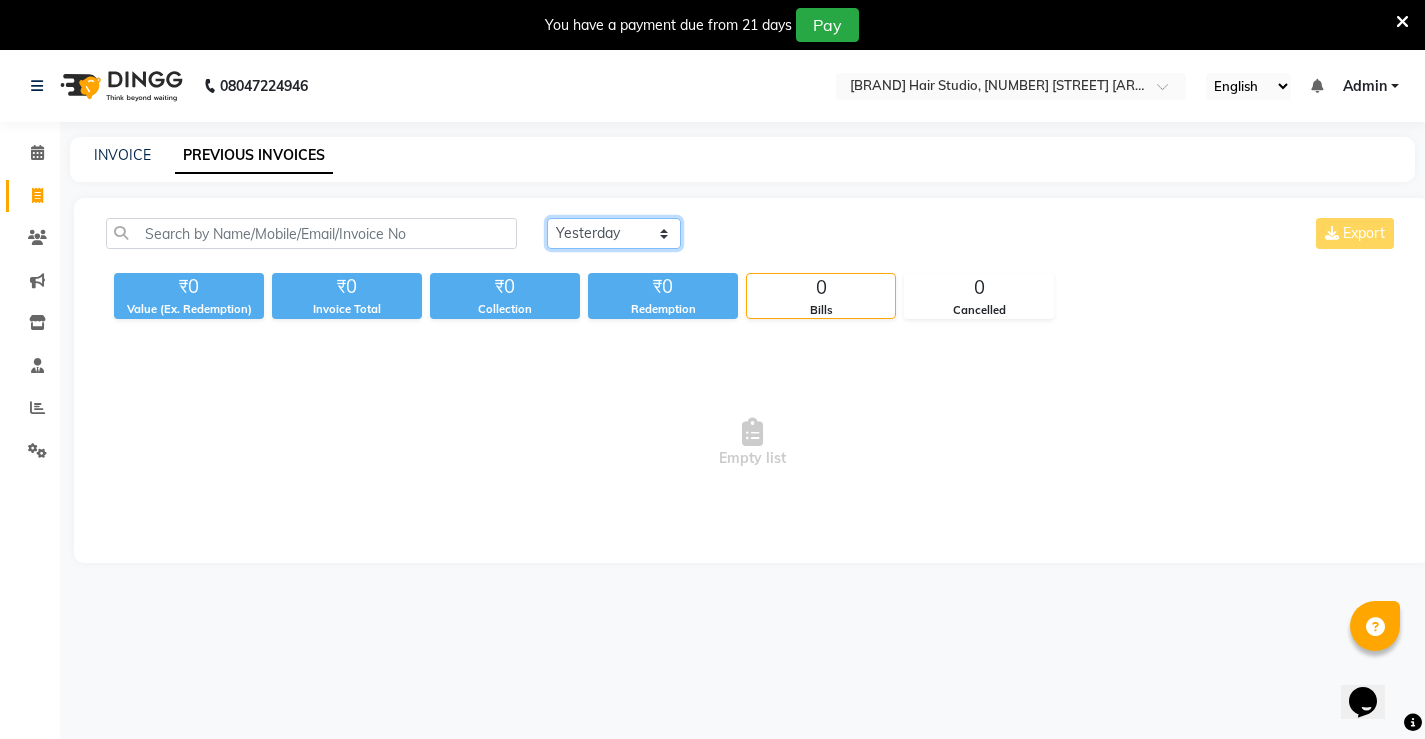 click on "Today Yesterday Custom Range" 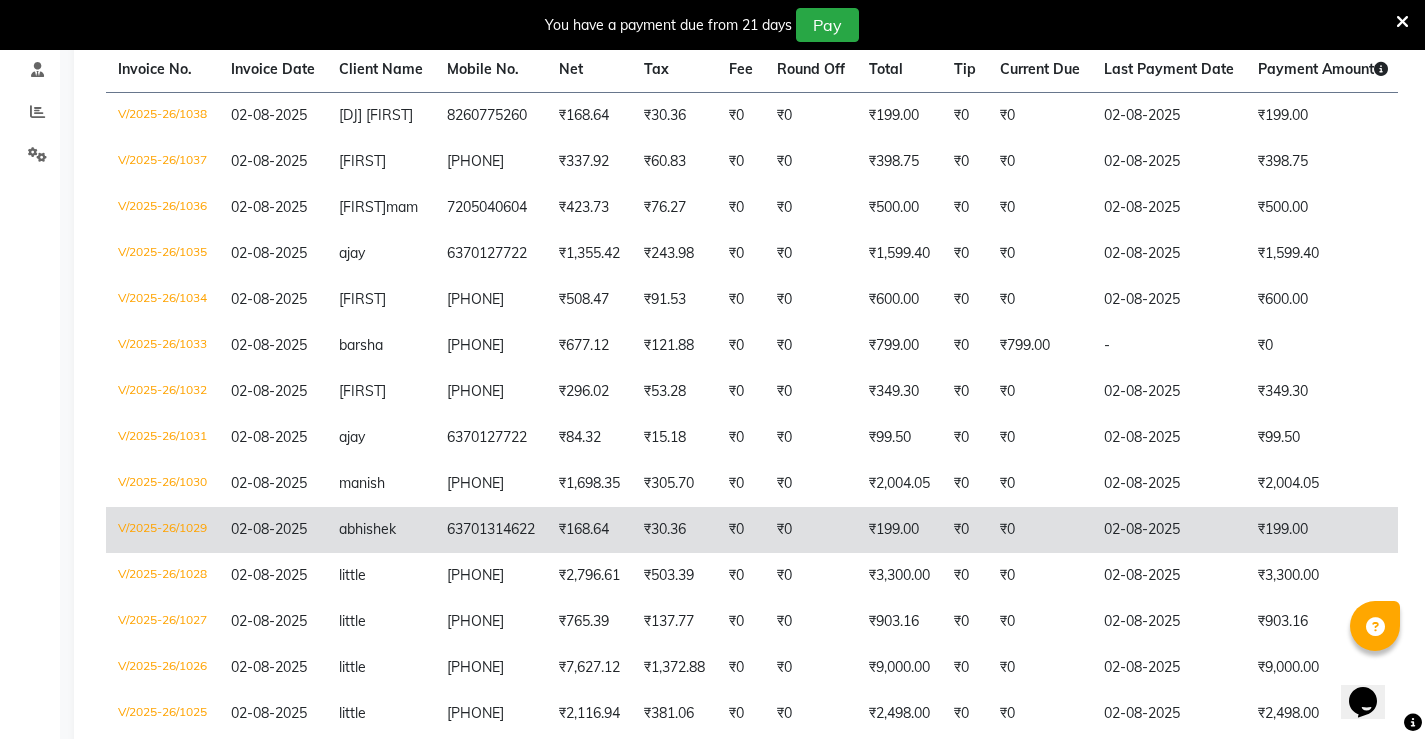 scroll, scrollTop: 218, scrollLeft: 0, axis: vertical 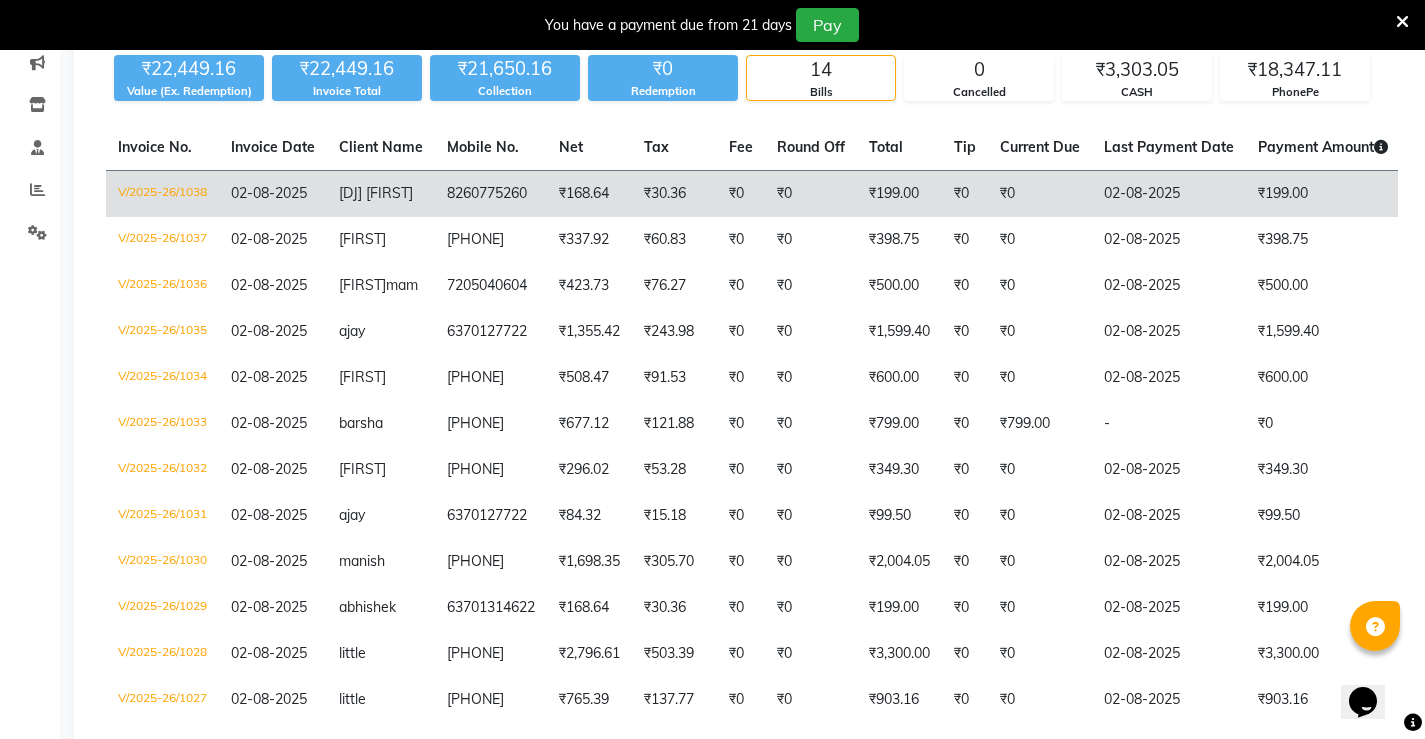 click on "₹199.00" 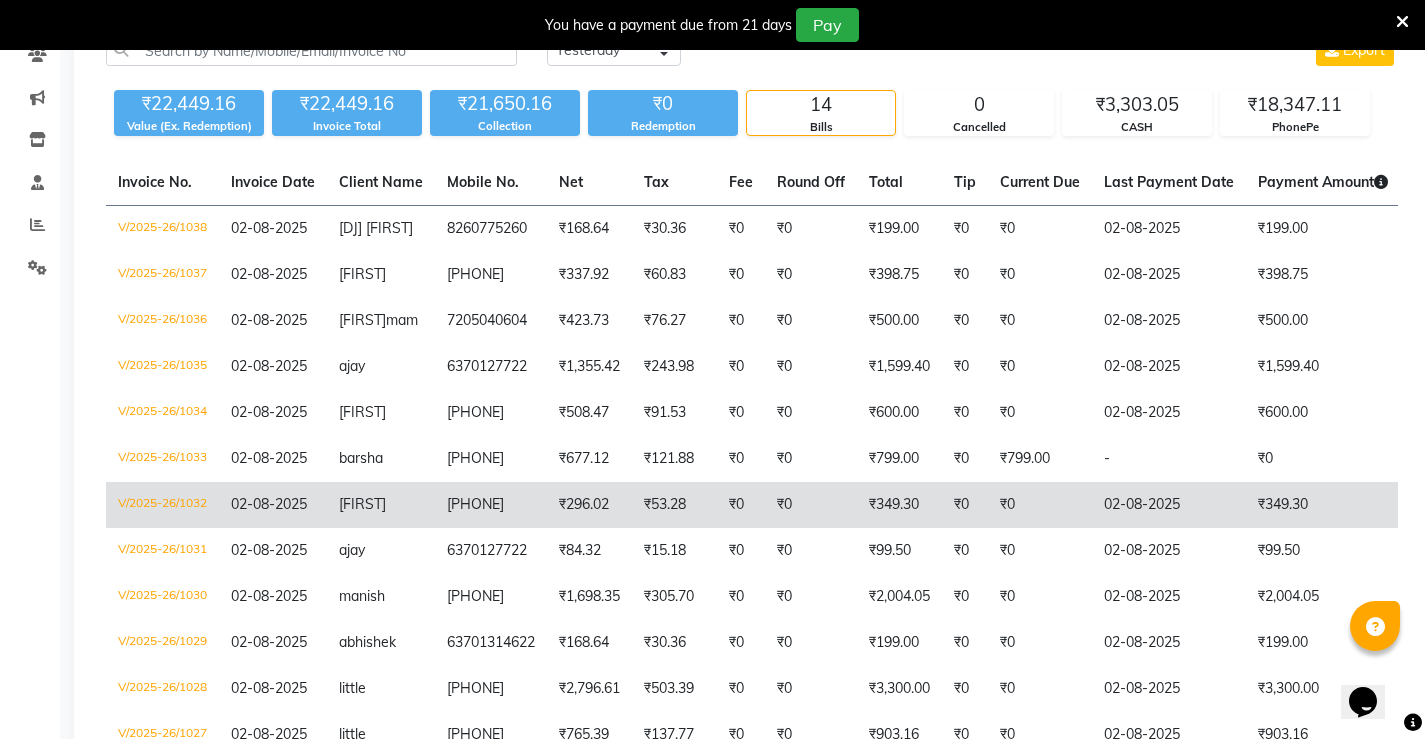 scroll, scrollTop: 218, scrollLeft: 0, axis: vertical 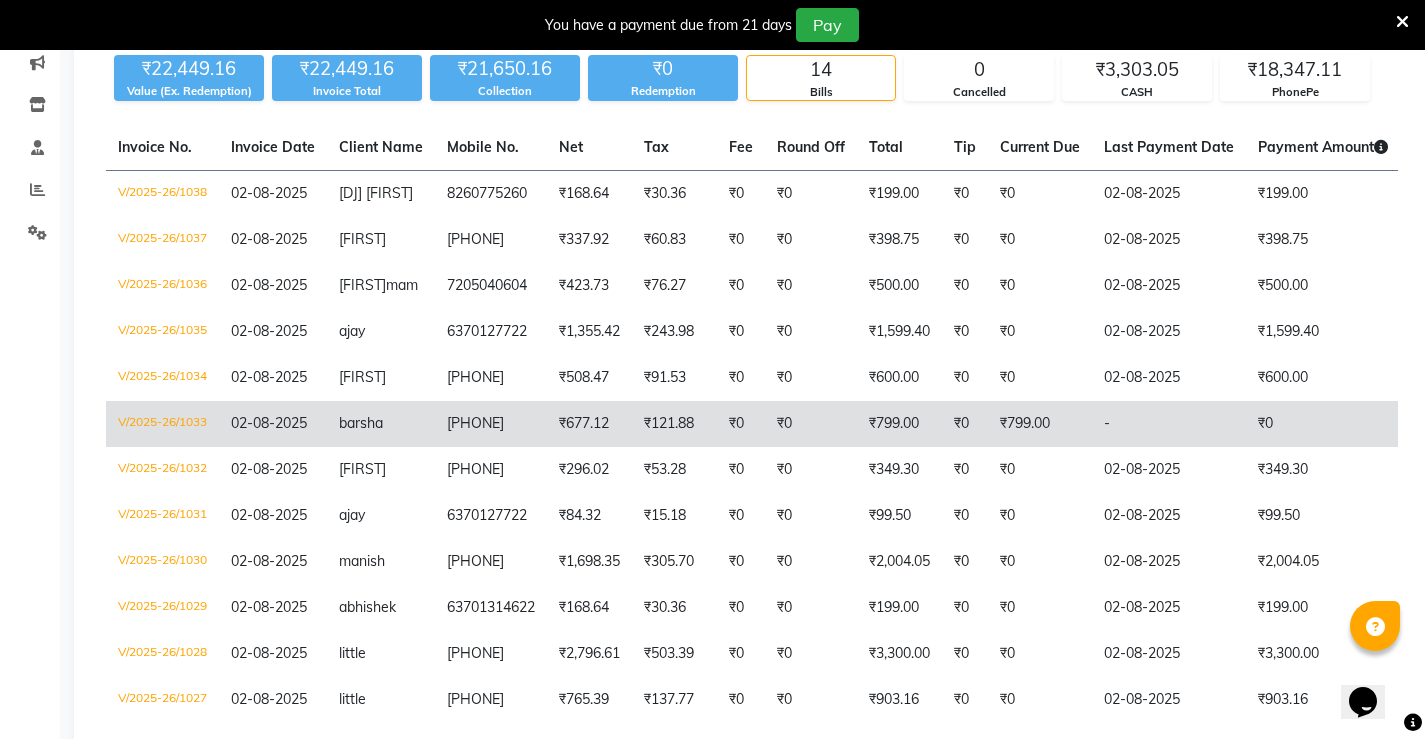 click on "₹0" 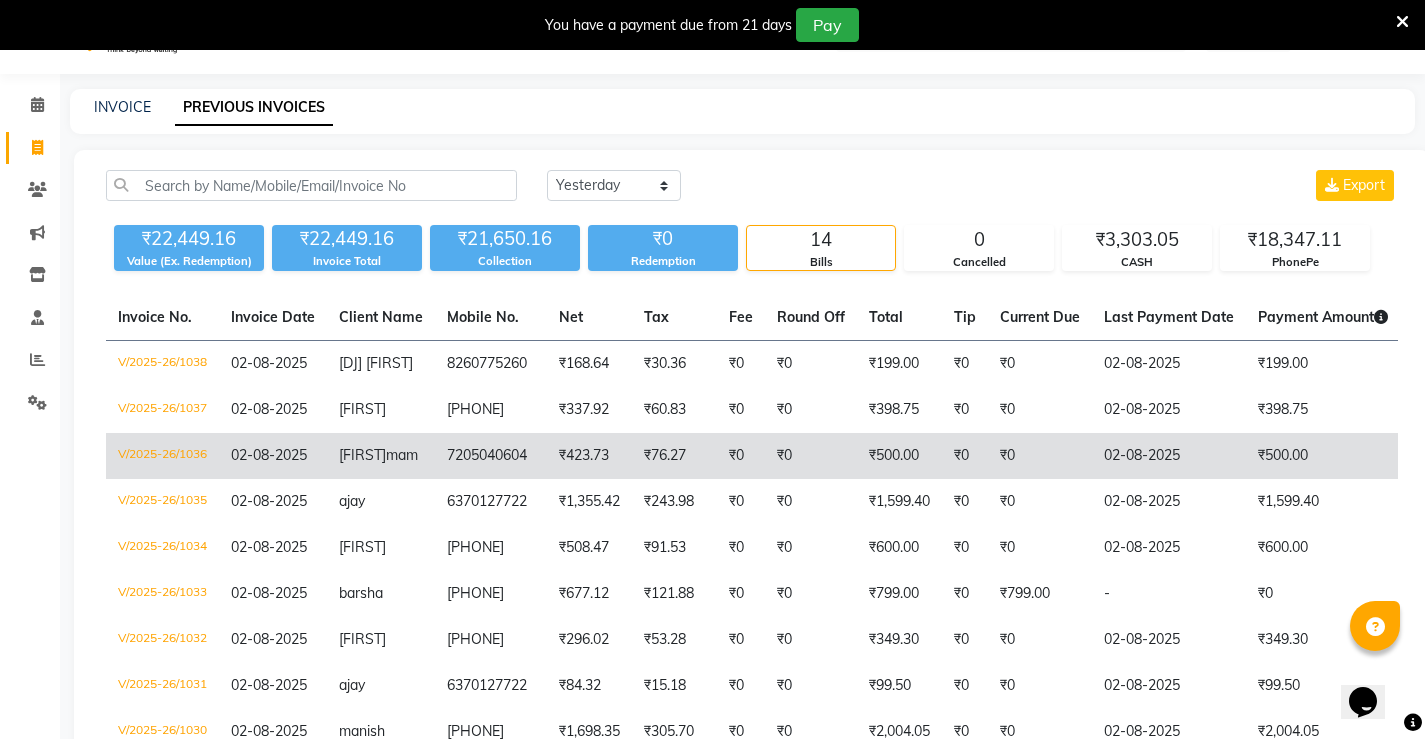 scroll, scrollTop: 0, scrollLeft: 0, axis: both 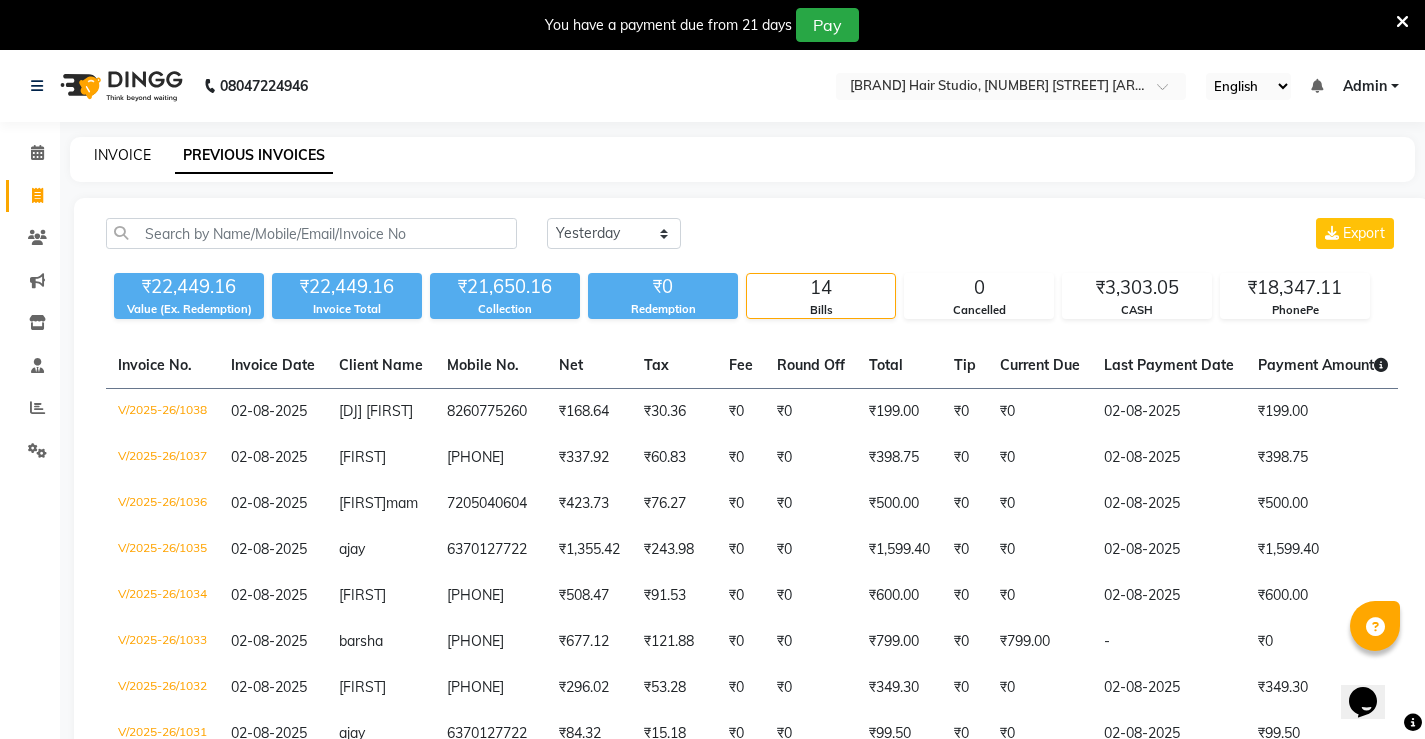 click on "INVOICE" 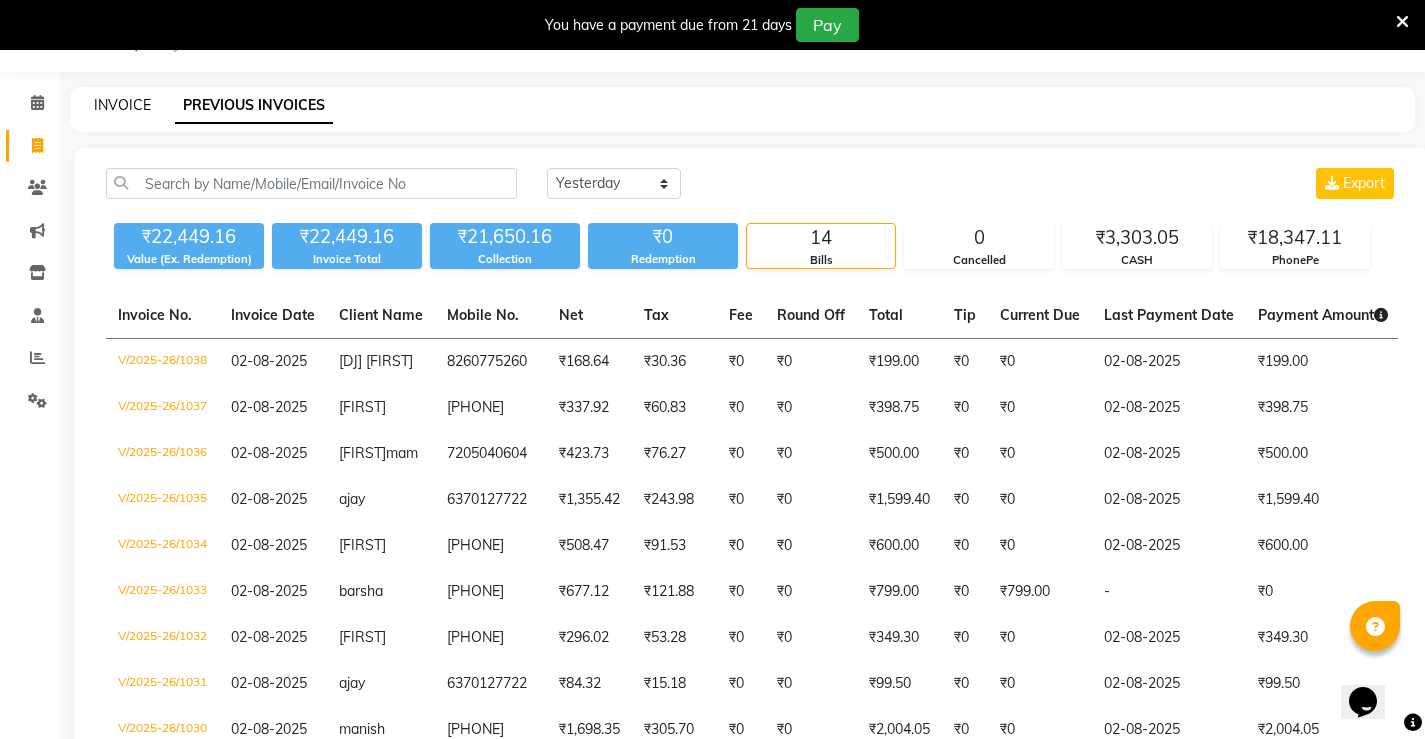 select on "service" 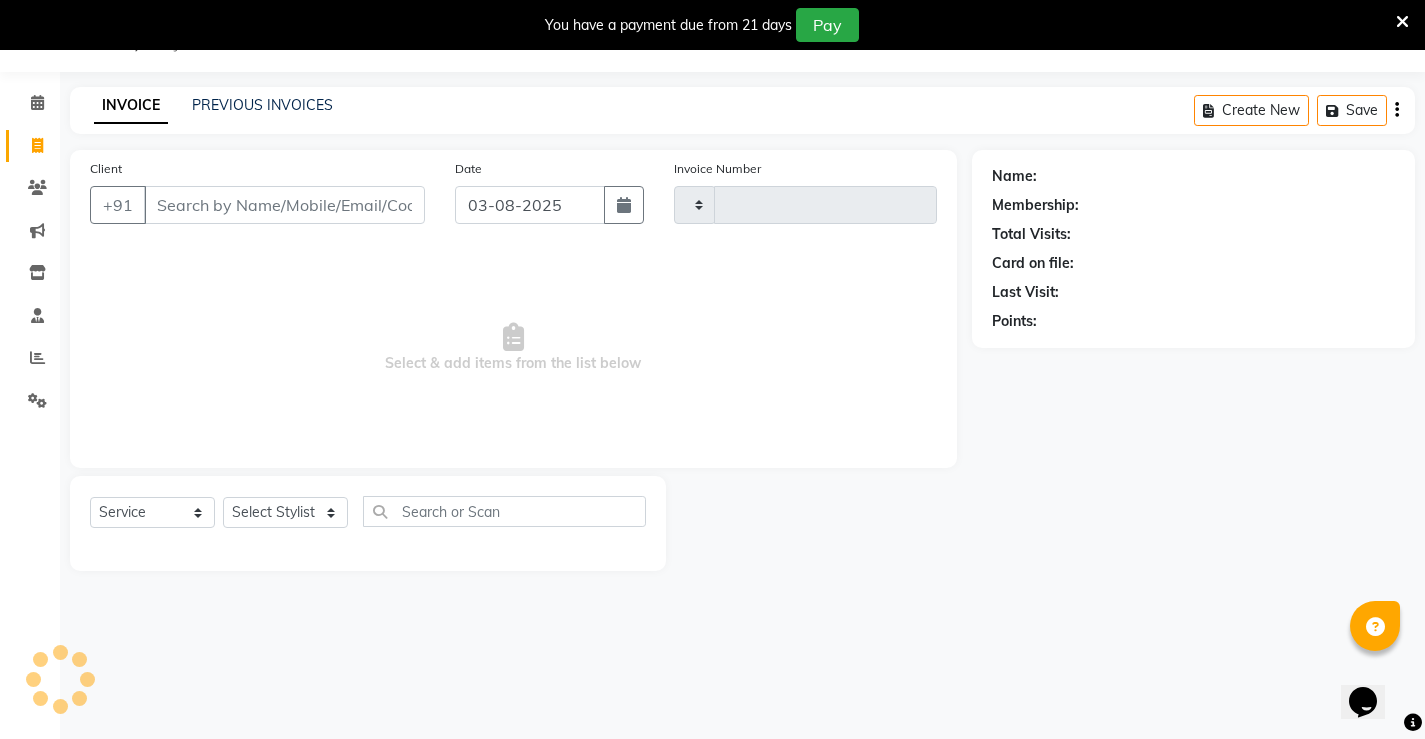type on "1039" 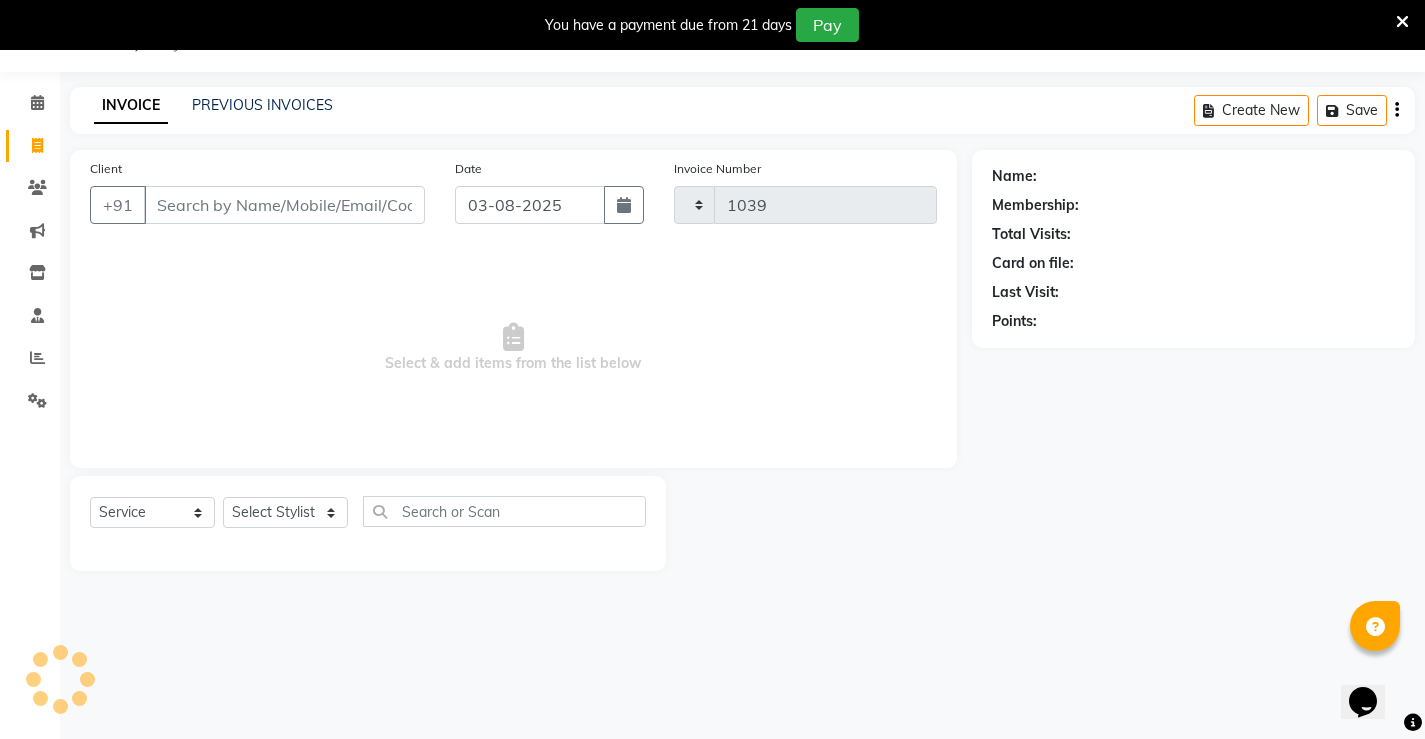 select on "7705" 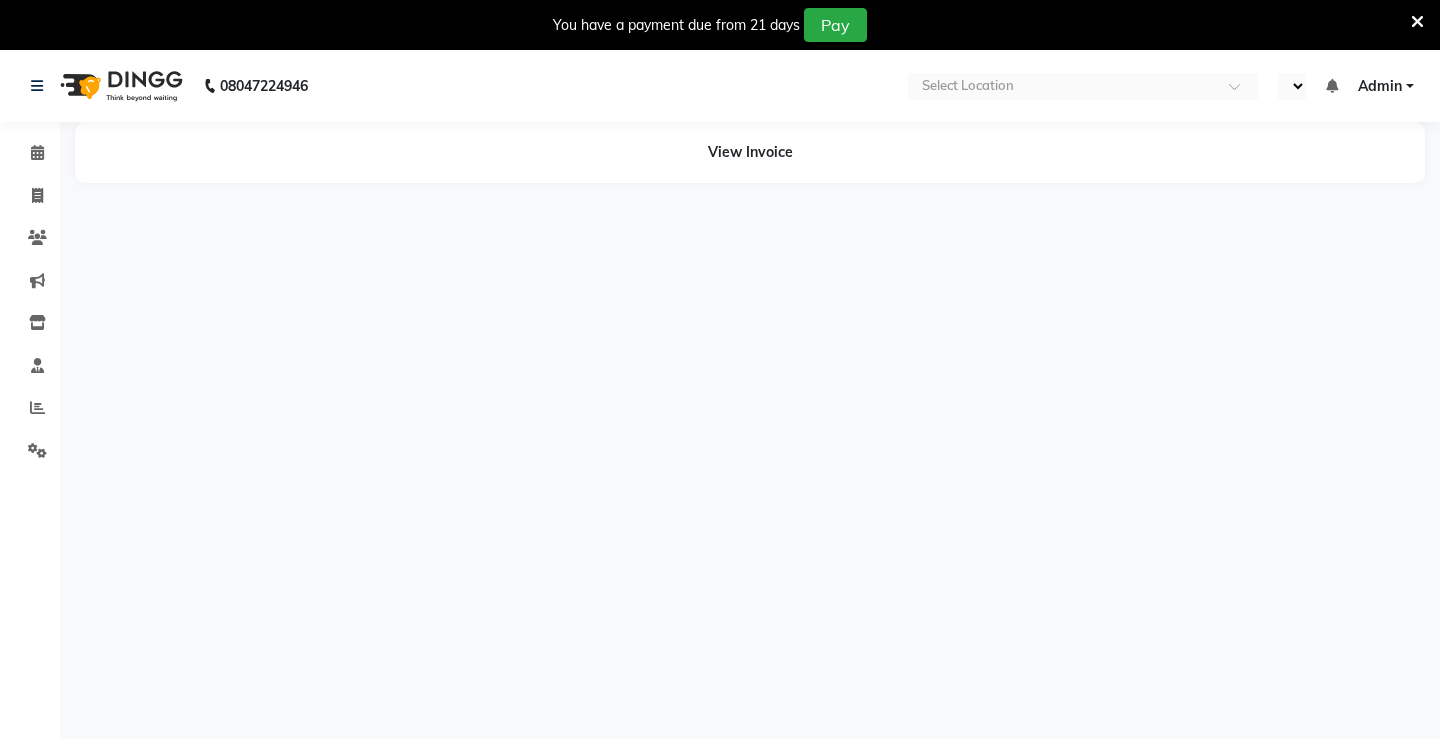 select on "en" 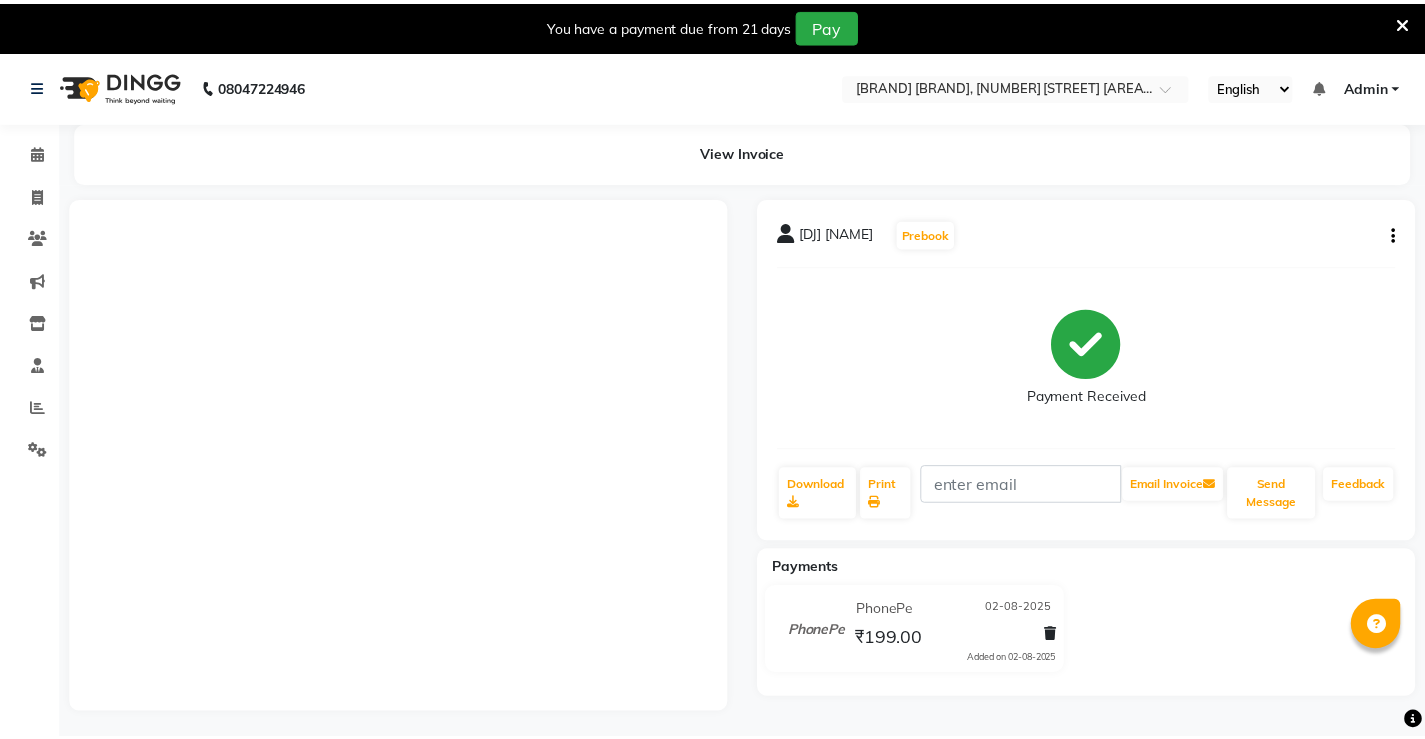 scroll, scrollTop: 0, scrollLeft: 0, axis: both 